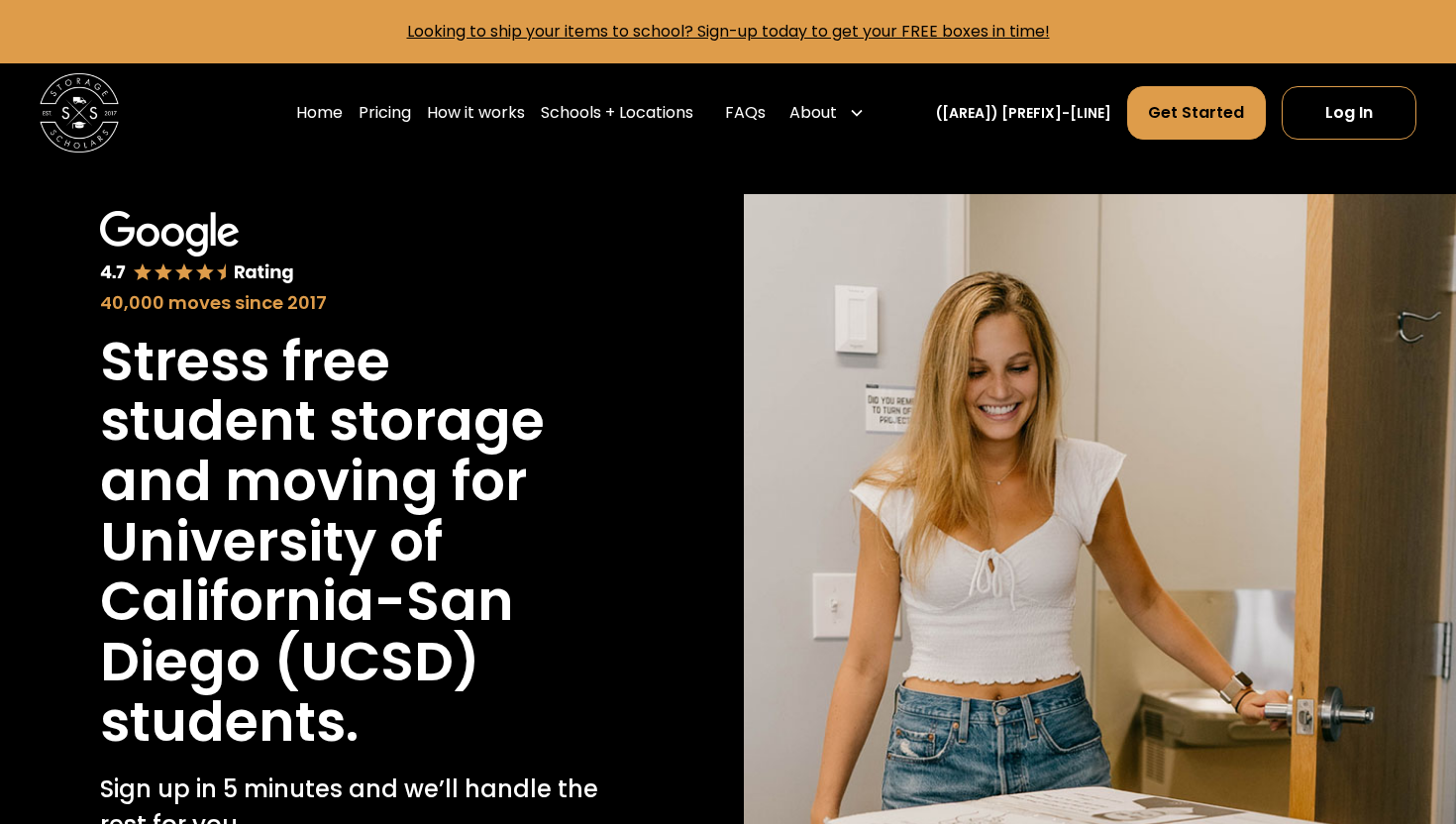 scroll, scrollTop: 0, scrollLeft: 0, axis: both 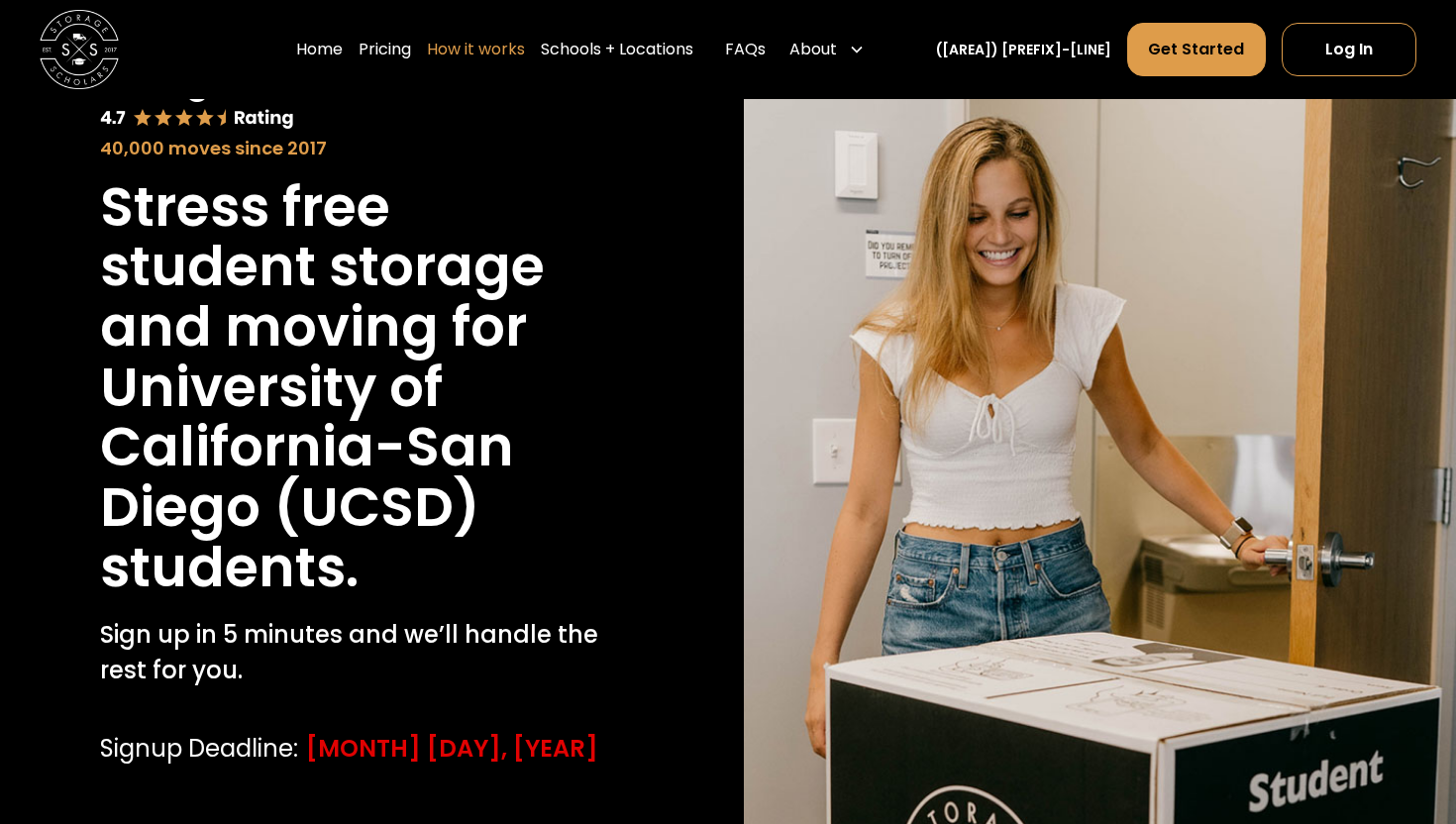 click on "How it works" at bounding box center (475, 50) 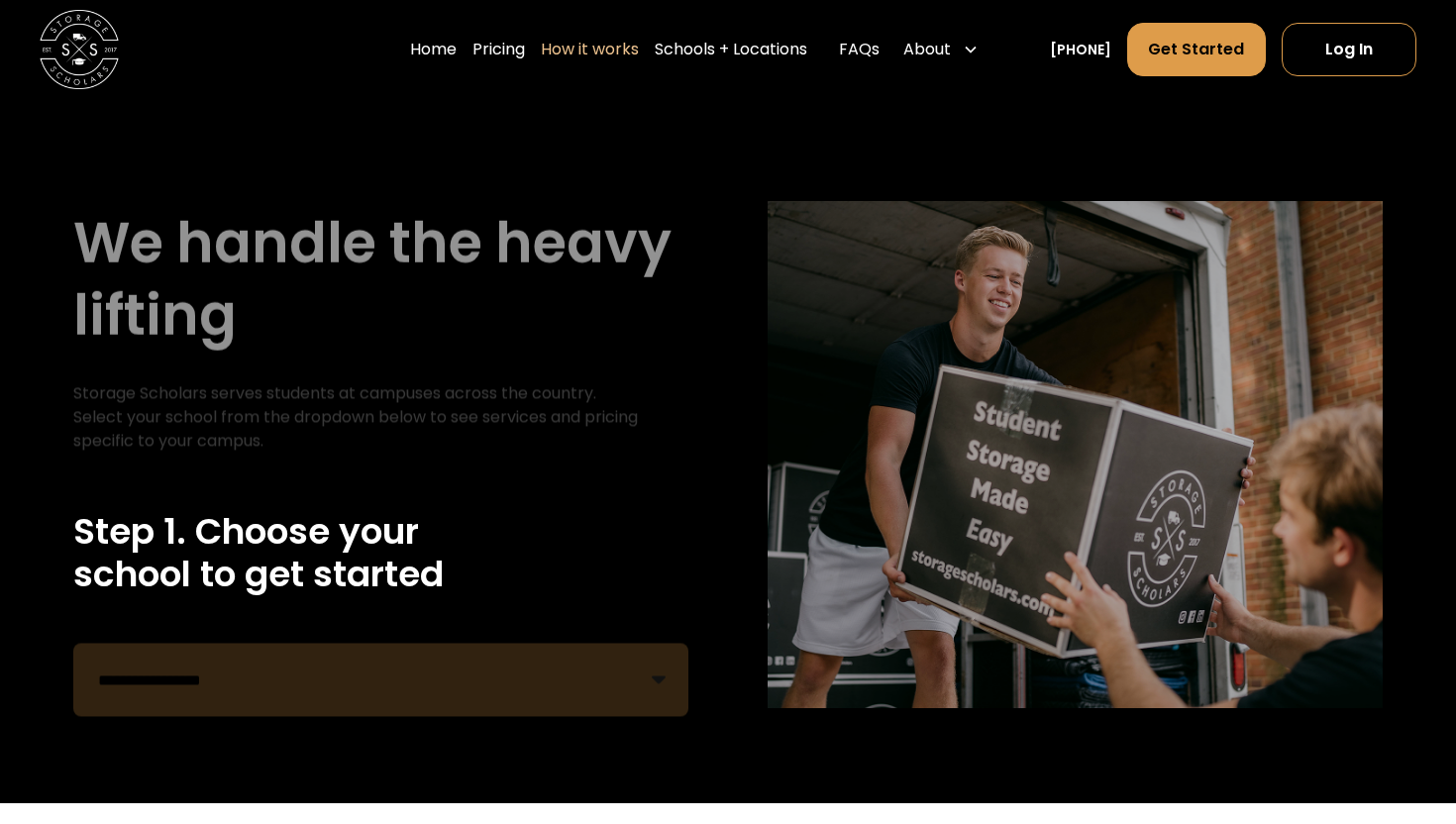 scroll, scrollTop: 0, scrollLeft: 0, axis: both 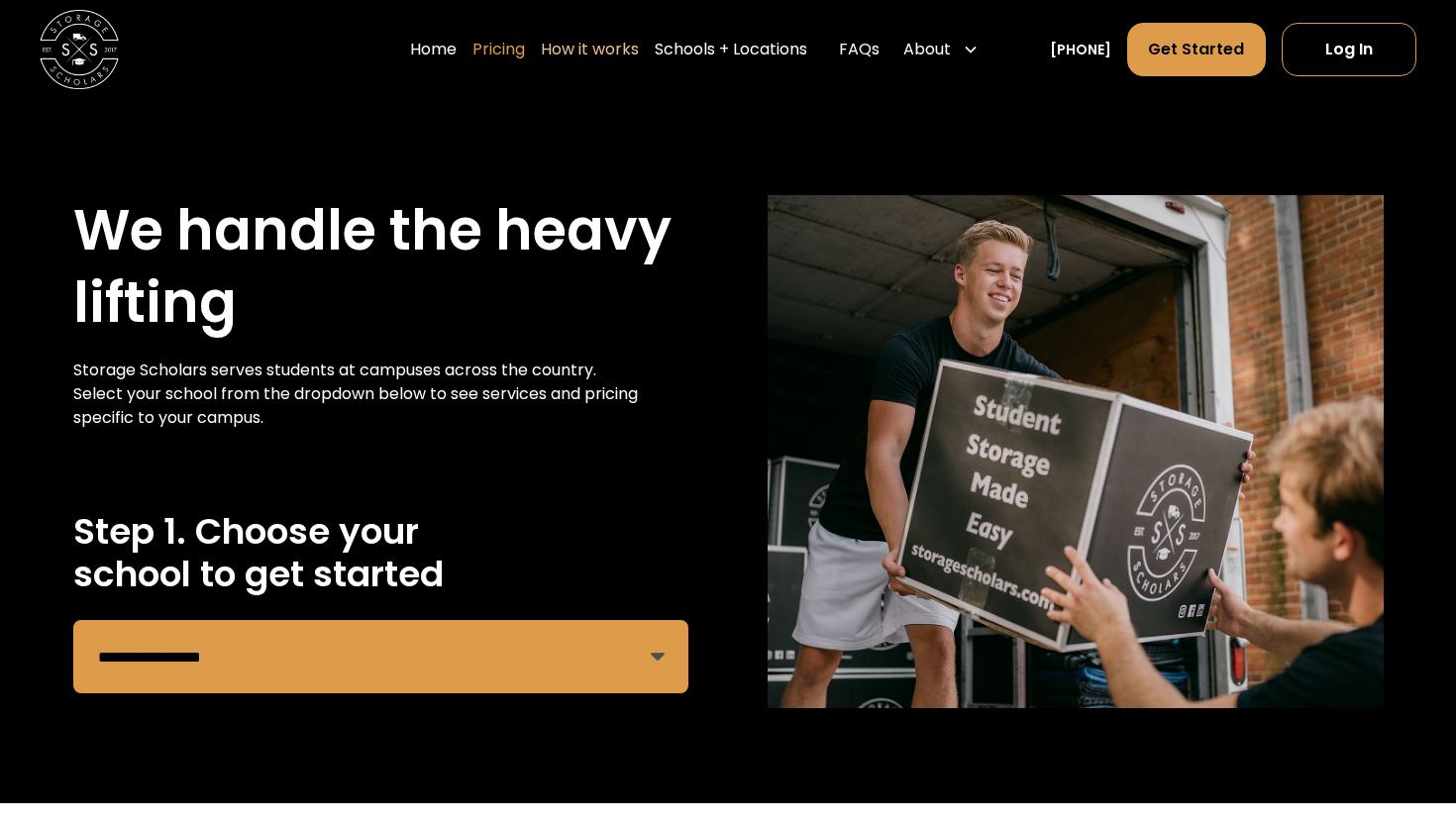 click on "Pricing" at bounding box center (498, 50) 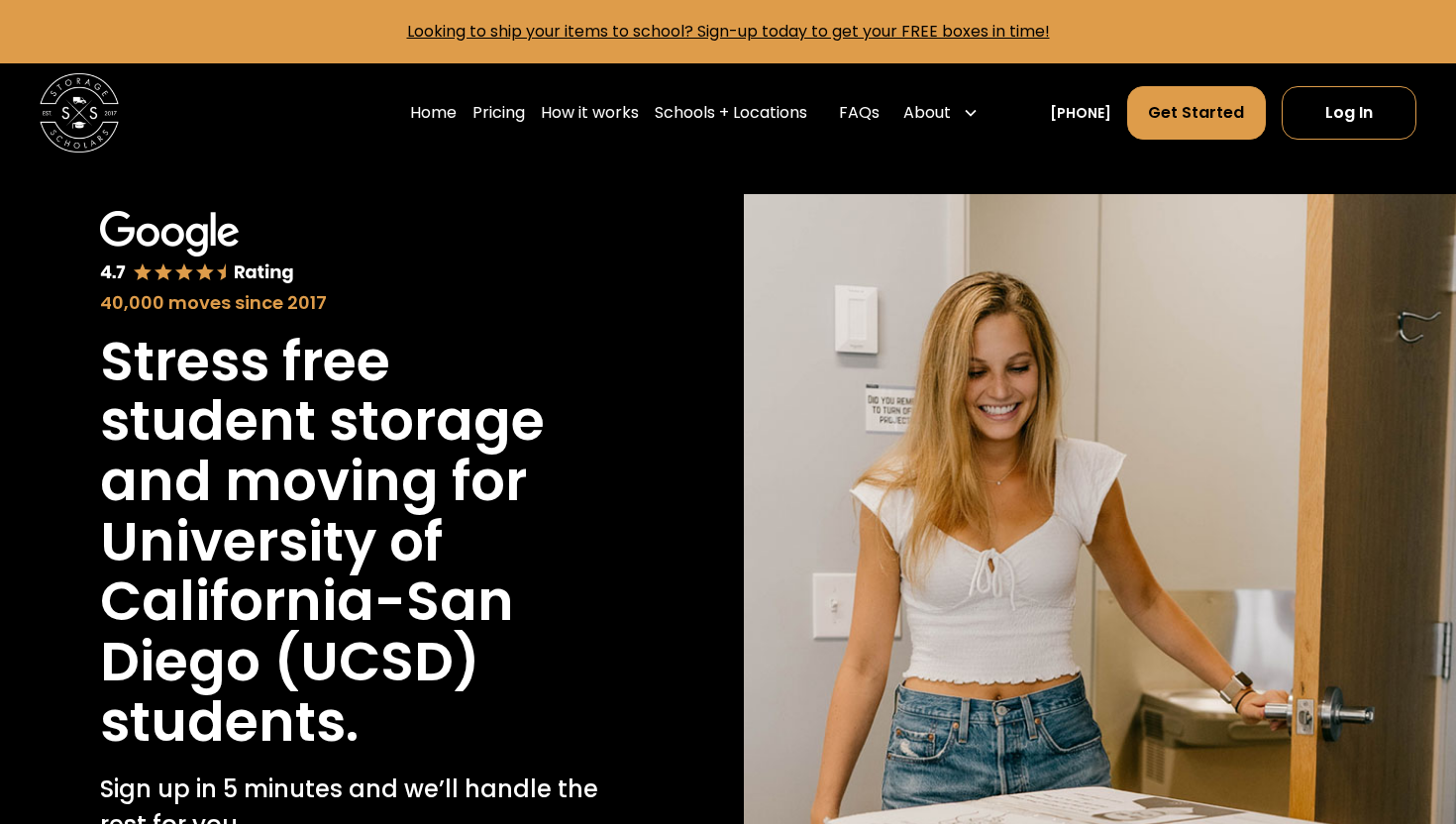 scroll, scrollTop: 0, scrollLeft: 0, axis: both 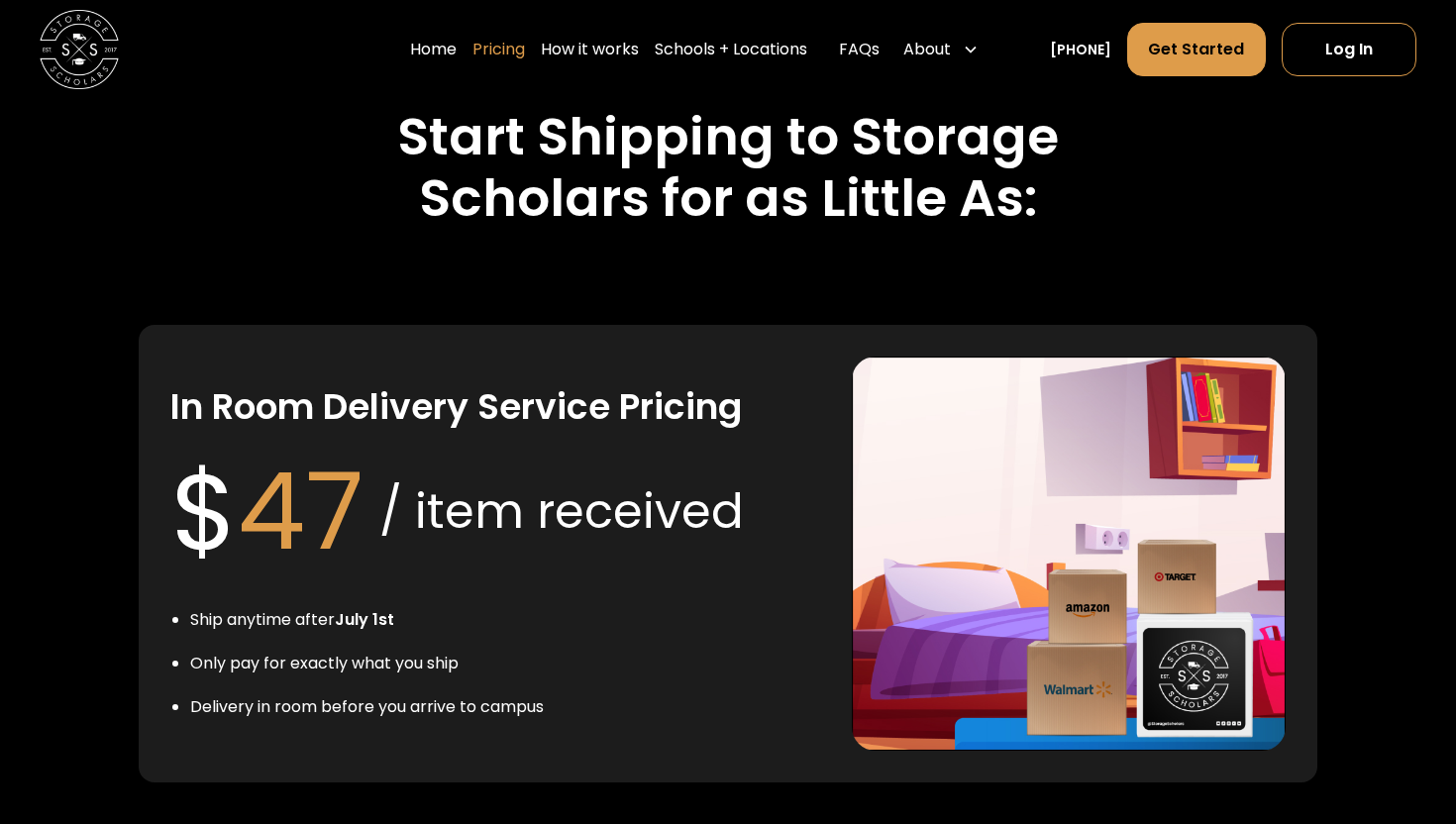 click on "Pricing" at bounding box center (498, 50) 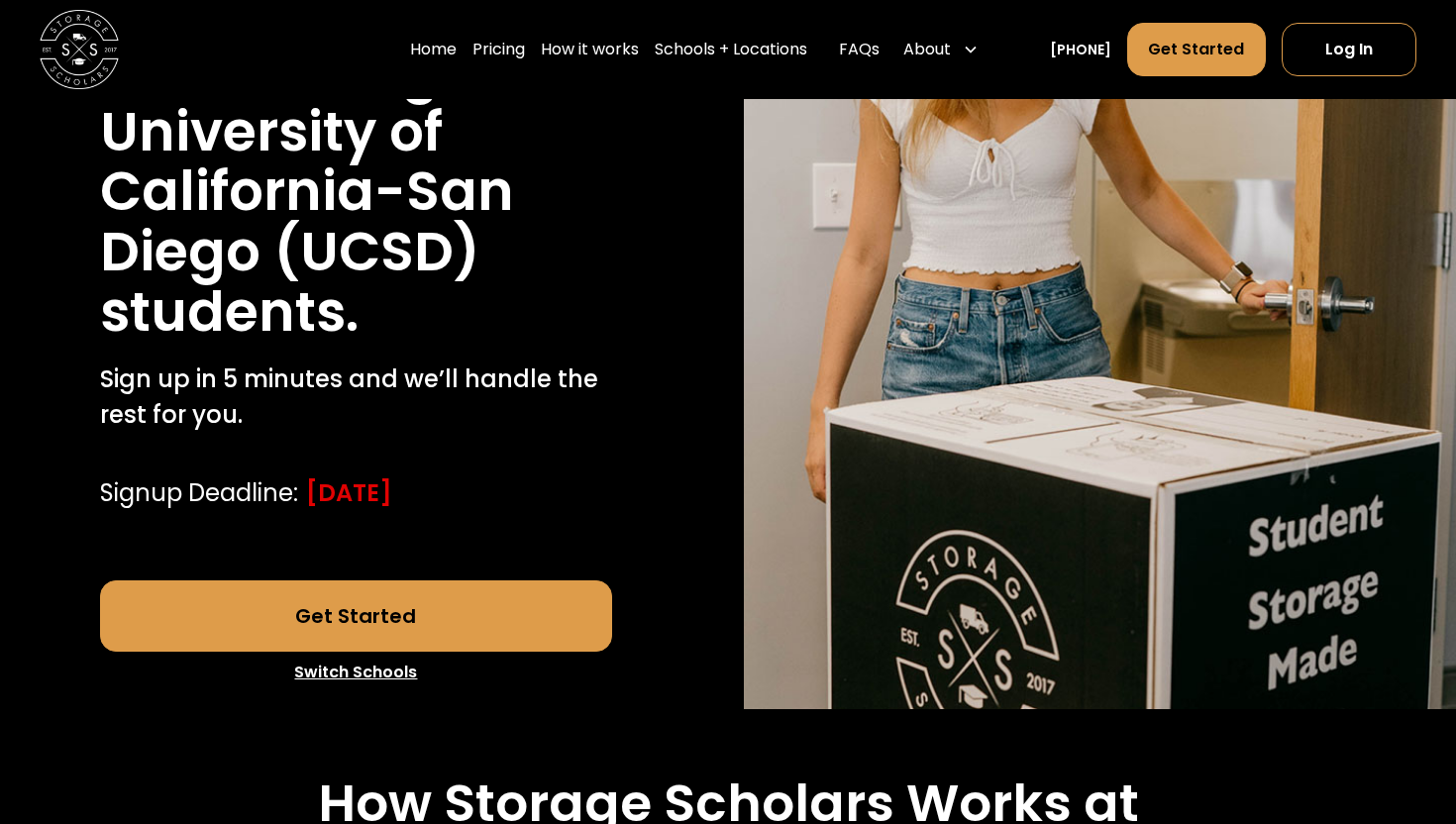 scroll, scrollTop: 414, scrollLeft: 0, axis: vertical 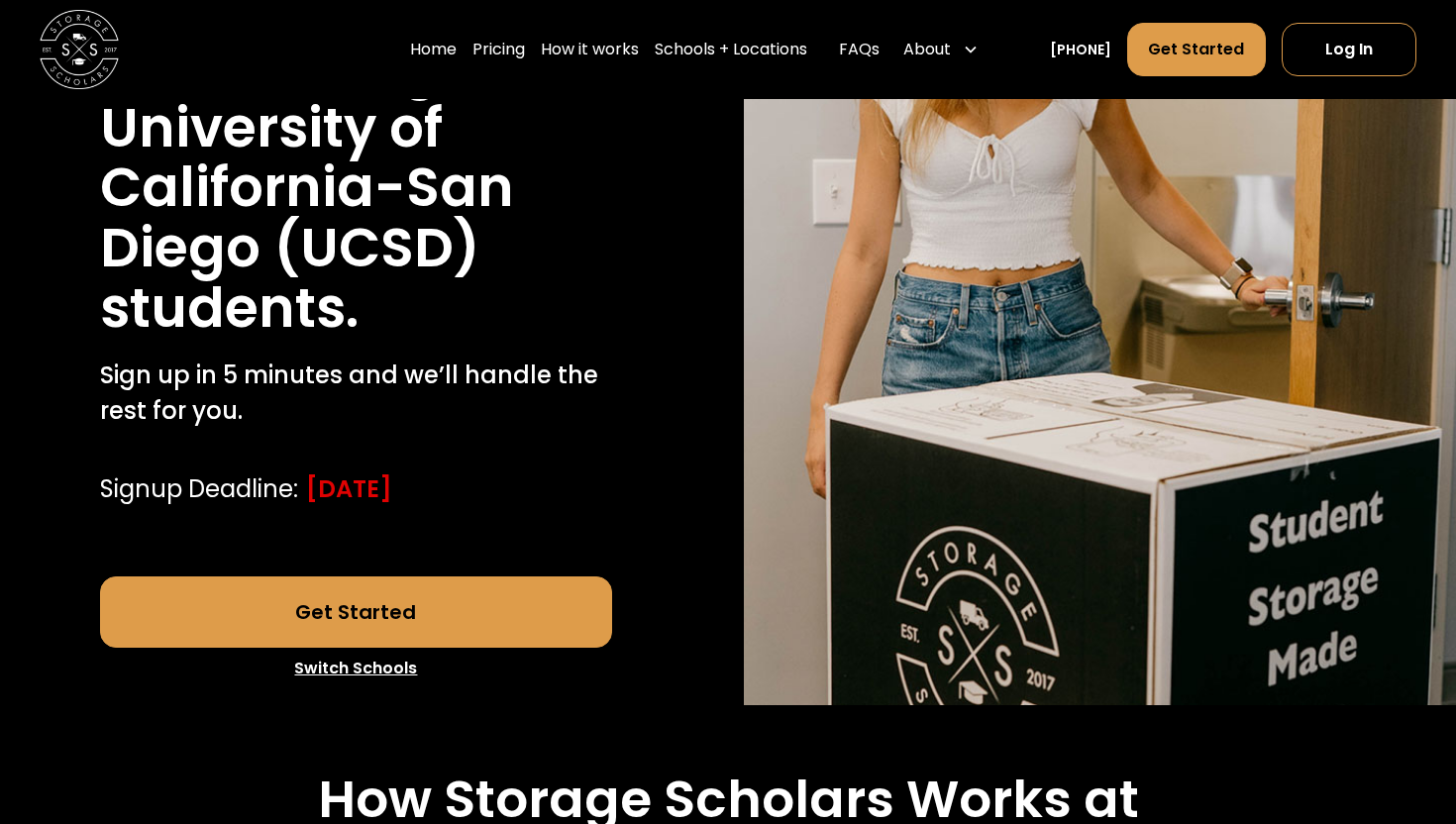 click on "Get Started" at bounding box center (357, 612) 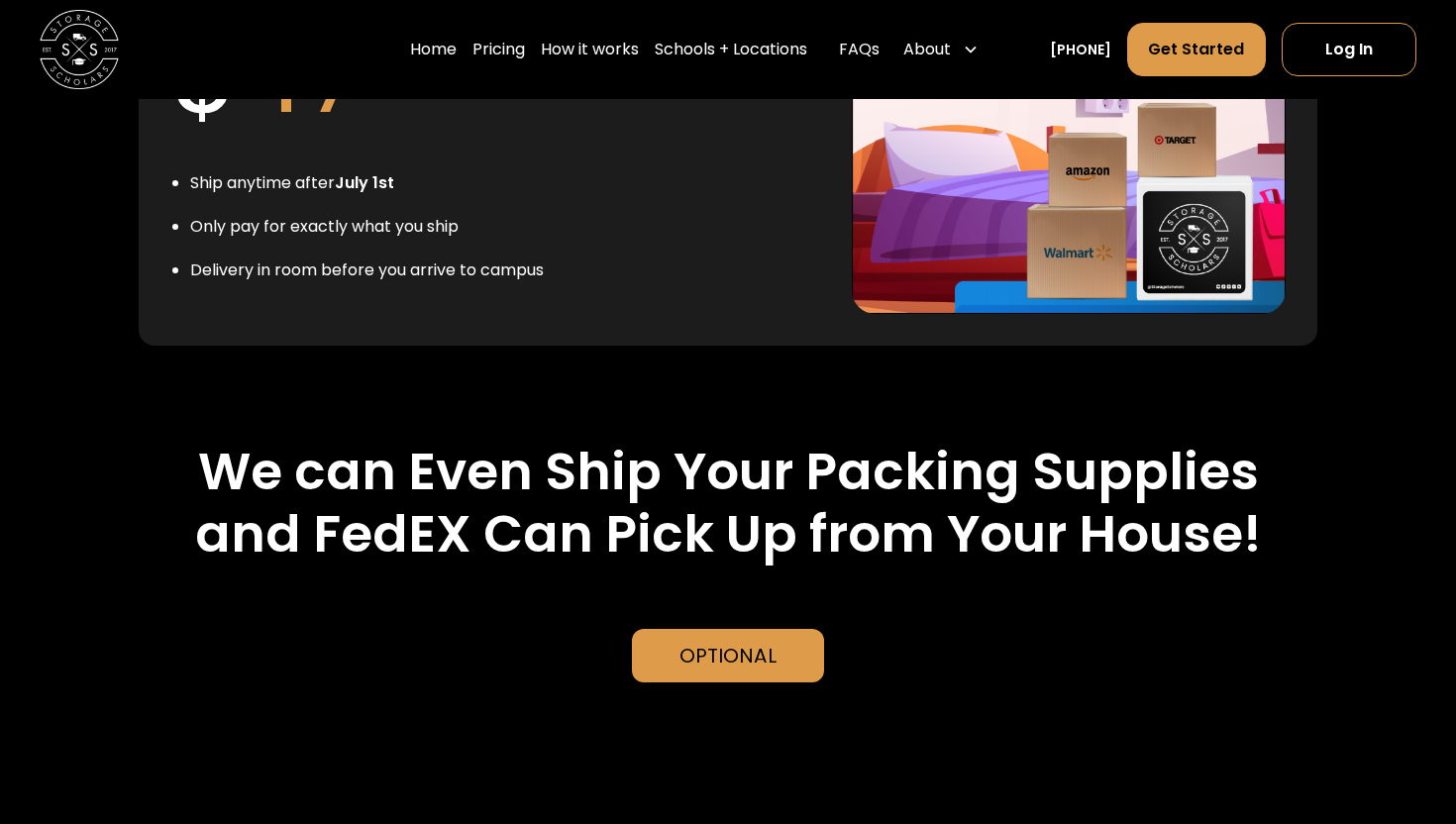 scroll, scrollTop: 4107, scrollLeft: 0, axis: vertical 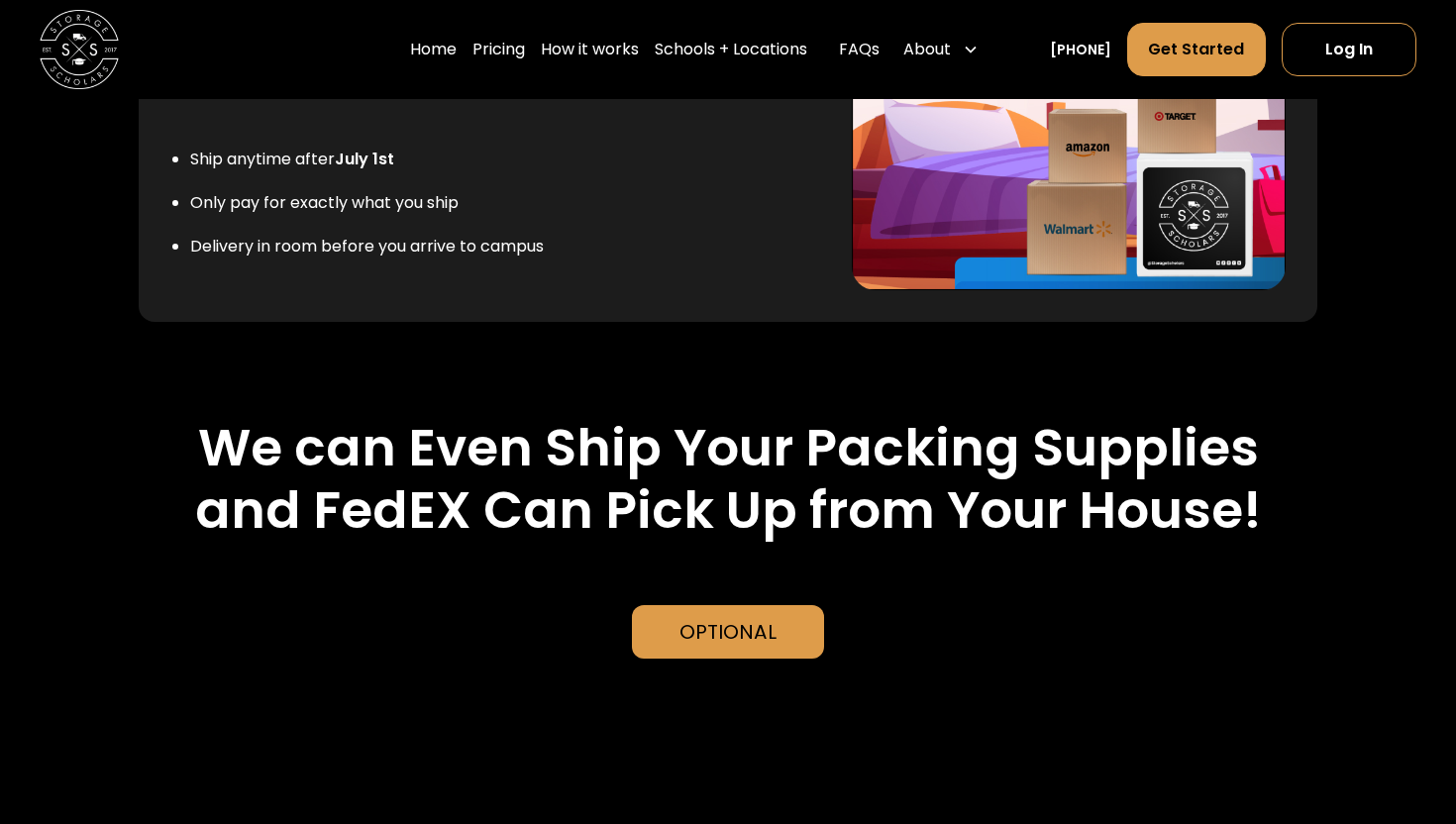 click on "Optional" at bounding box center (728, 632) 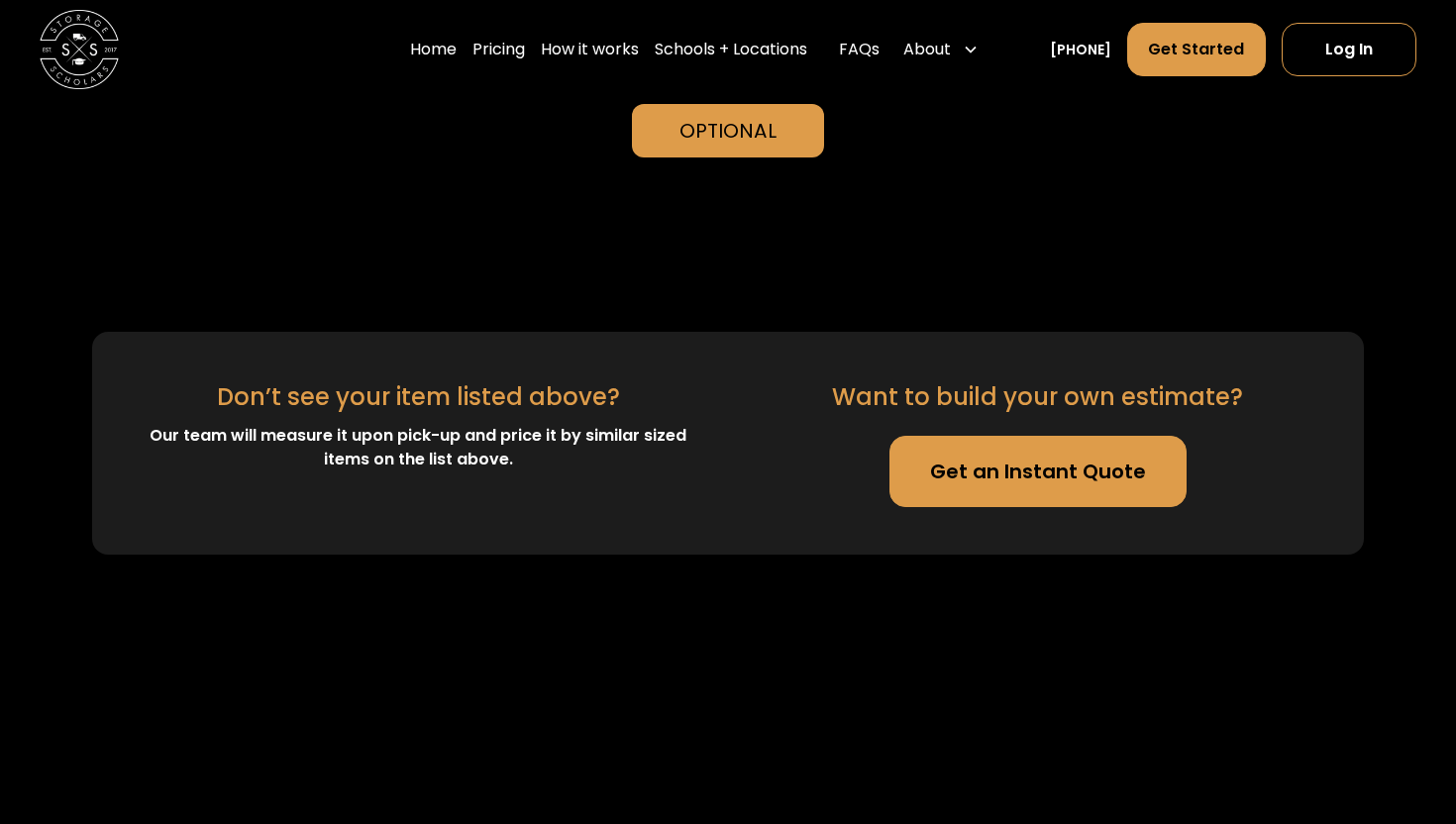 scroll, scrollTop: 4611, scrollLeft: 0, axis: vertical 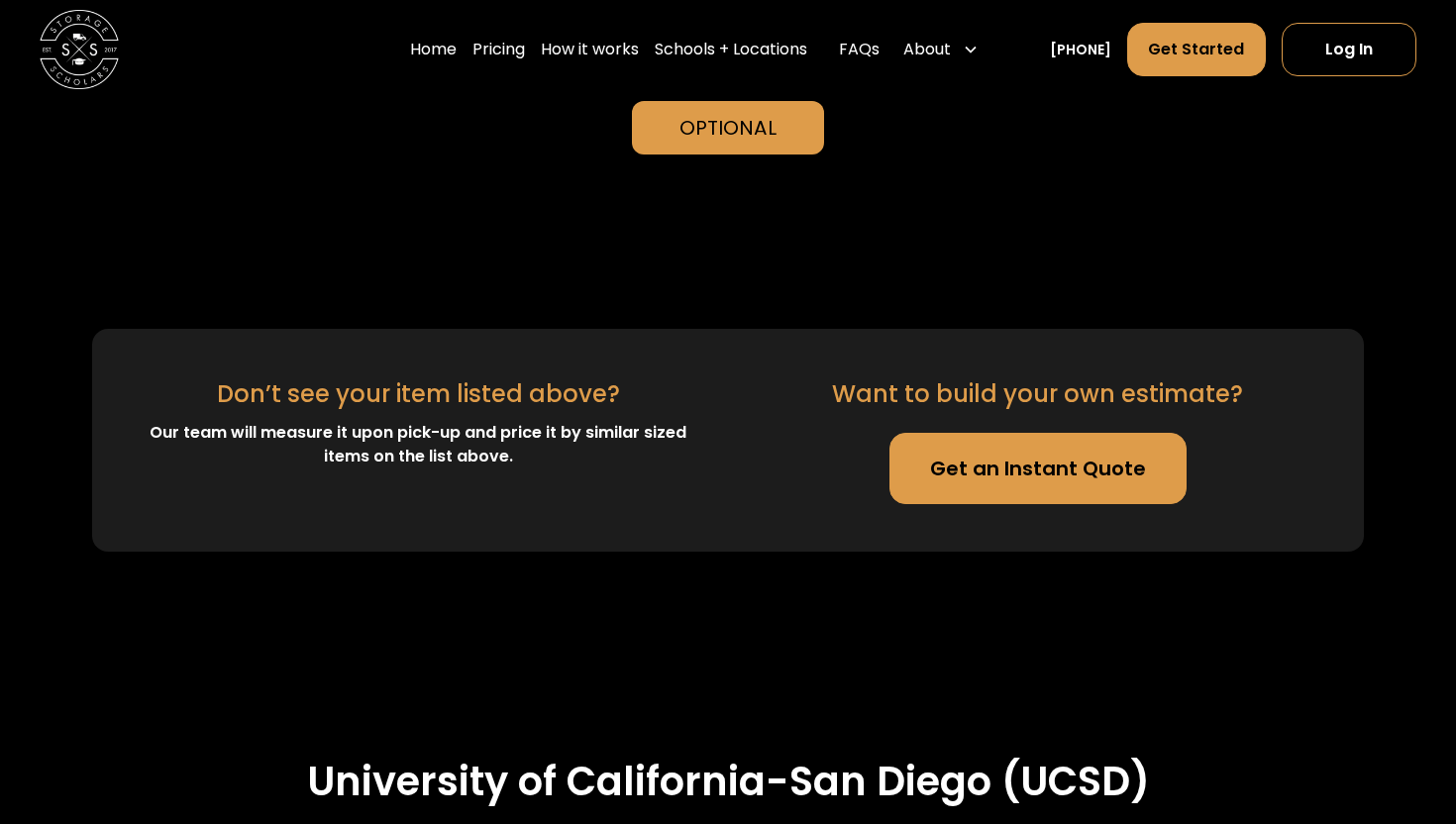 click on "Get an Instant Quote" at bounding box center (1038, 468) 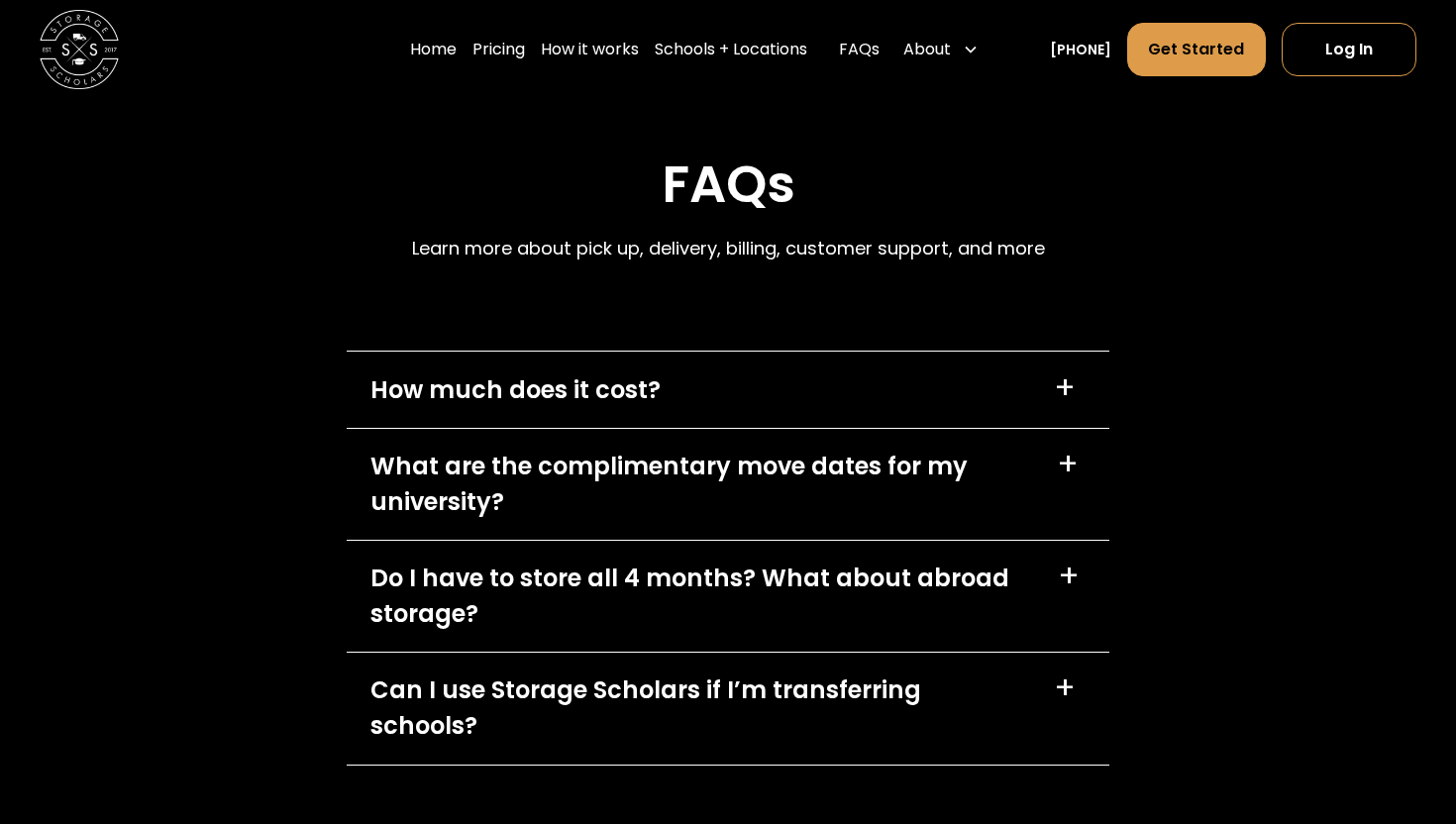 scroll, scrollTop: 7343, scrollLeft: 0, axis: vertical 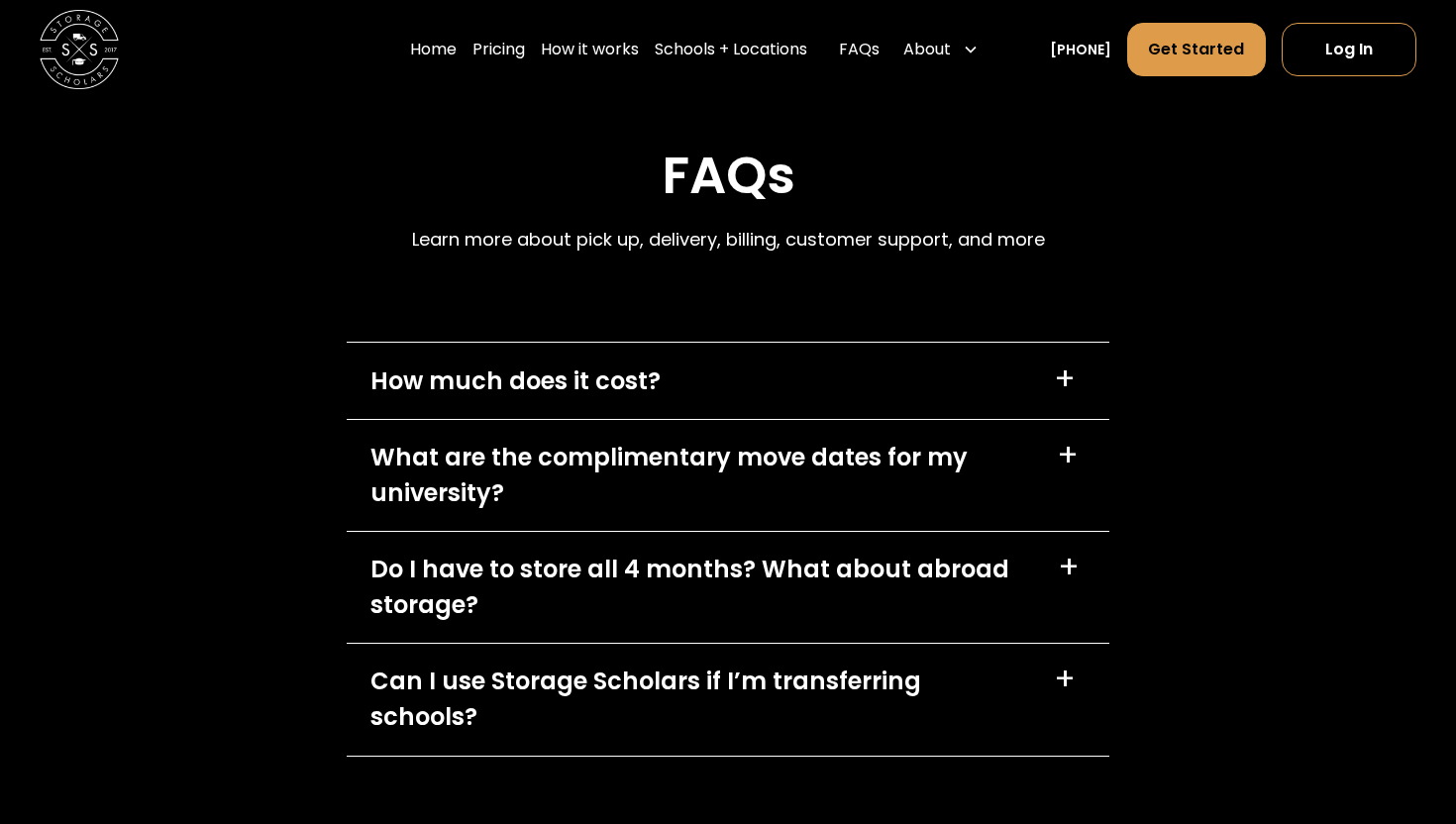click on "How much does it cost?" at bounding box center (515, 381) 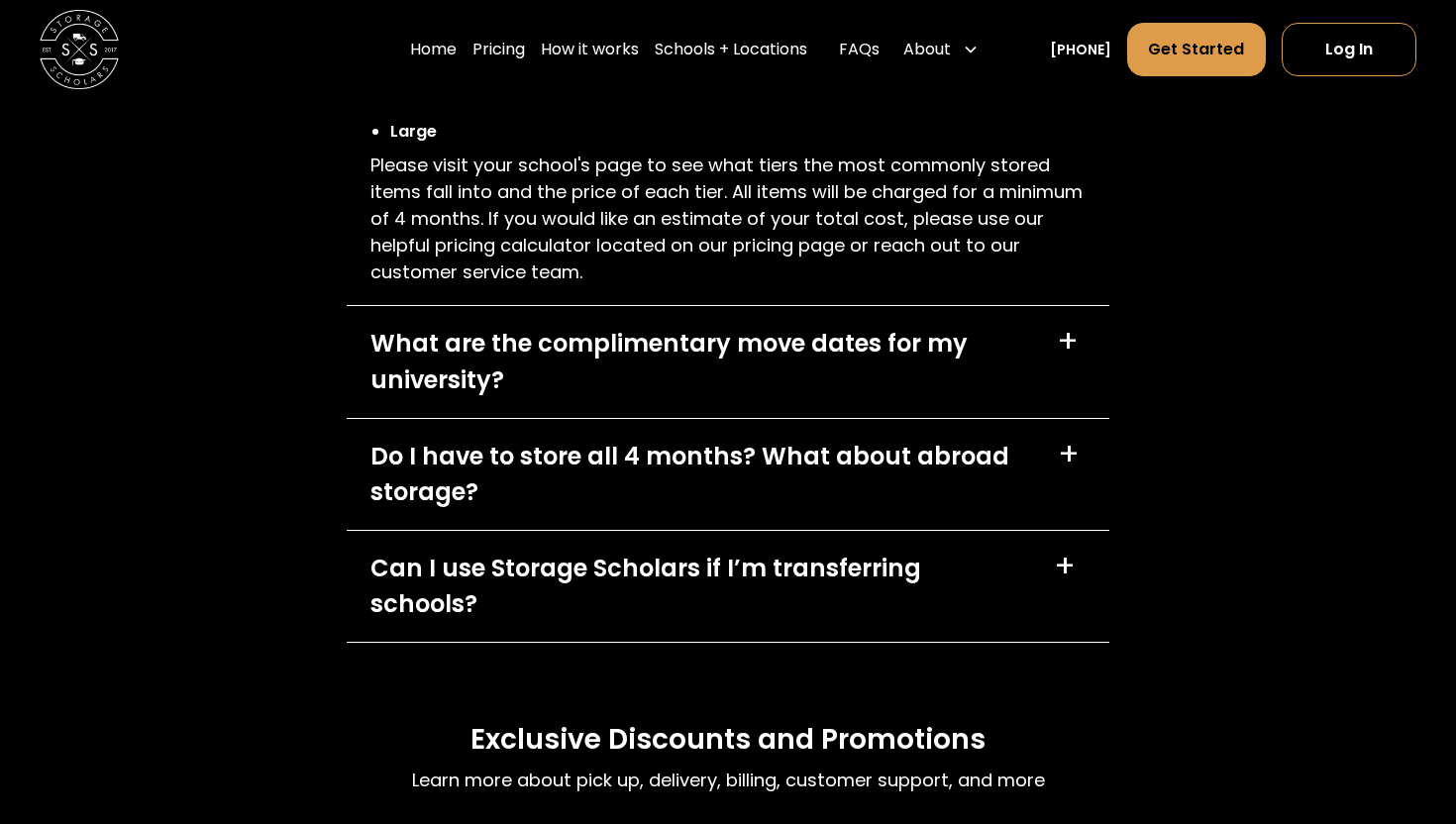 scroll, scrollTop: 7859, scrollLeft: 0, axis: vertical 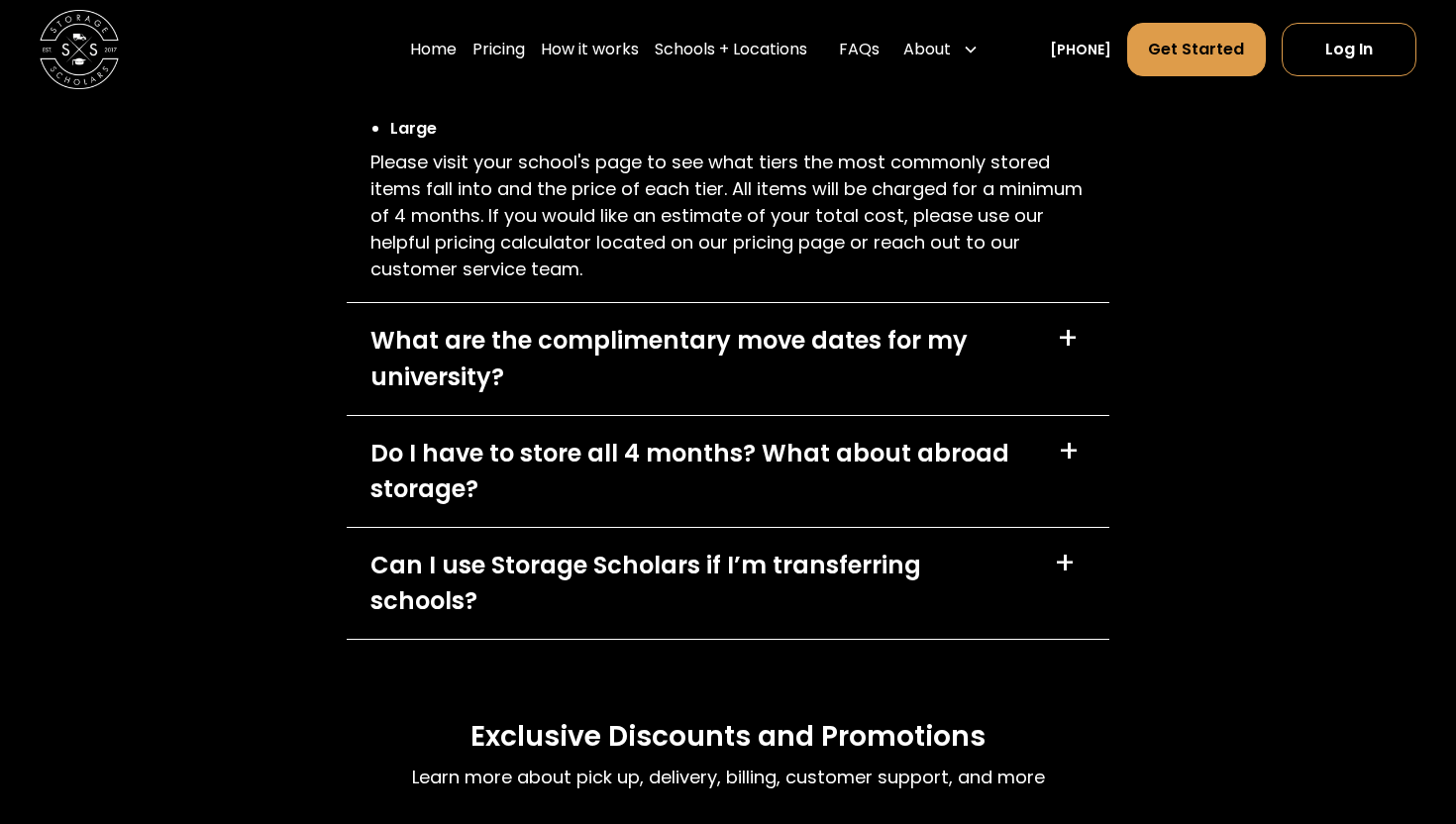 click on "What are the complimentary move dates for my university?" at bounding box center [701, 359] 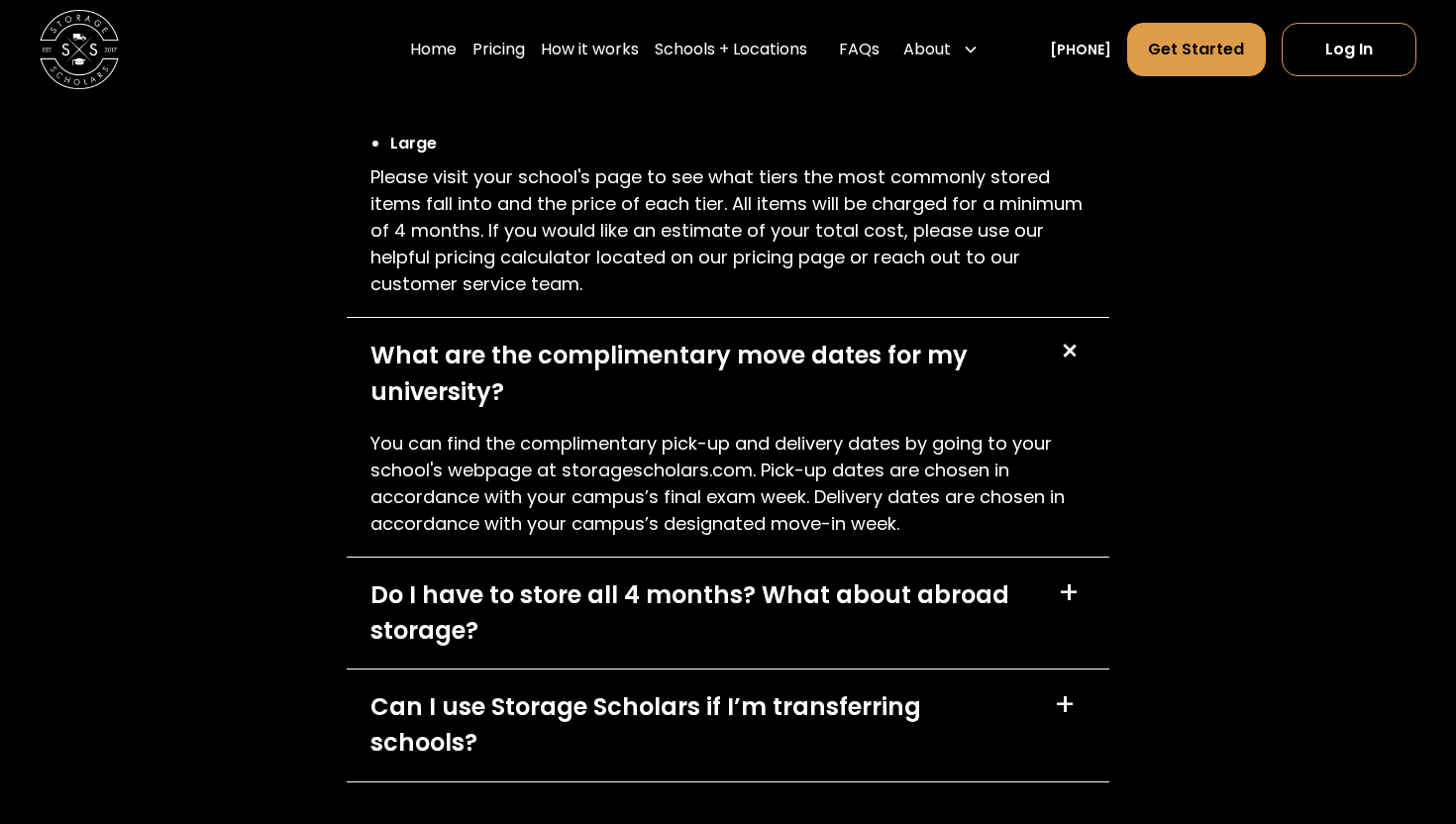 scroll, scrollTop: 7108, scrollLeft: 0, axis: vertical 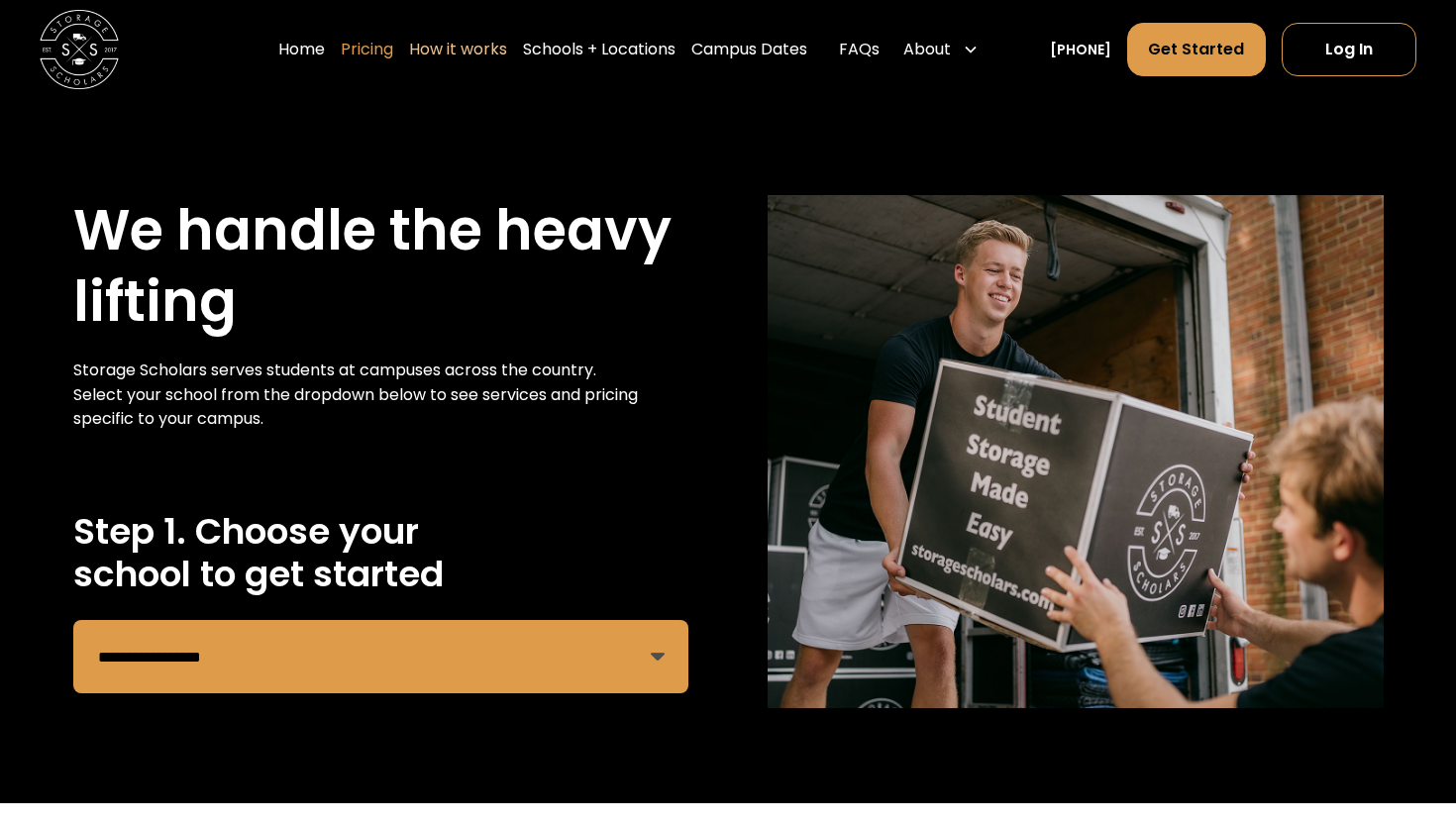 click on "Pricing" at bounding box center (366, 50) 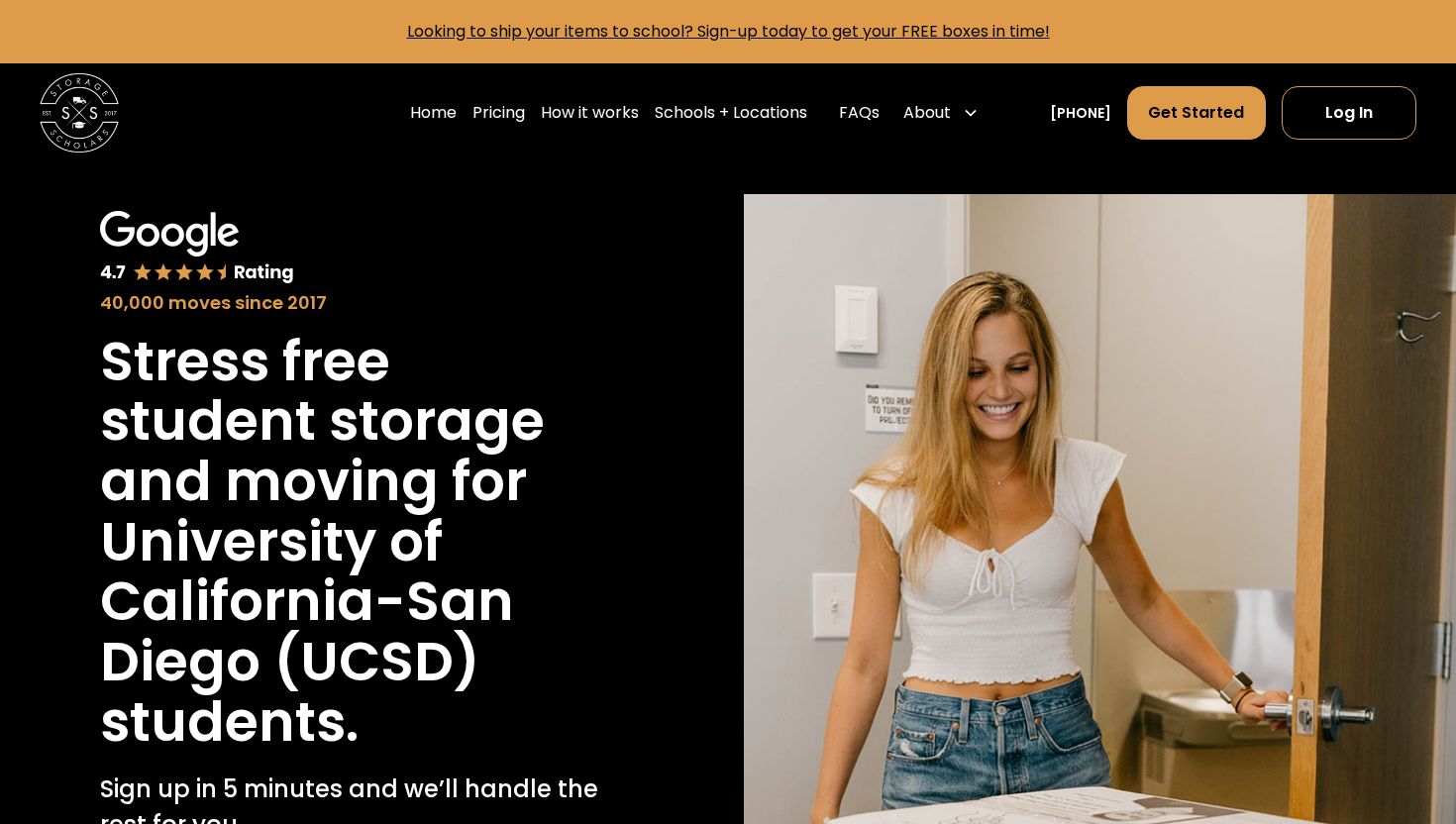 scroll, scrollTop: 0, scrollLeft: 0, axis: both 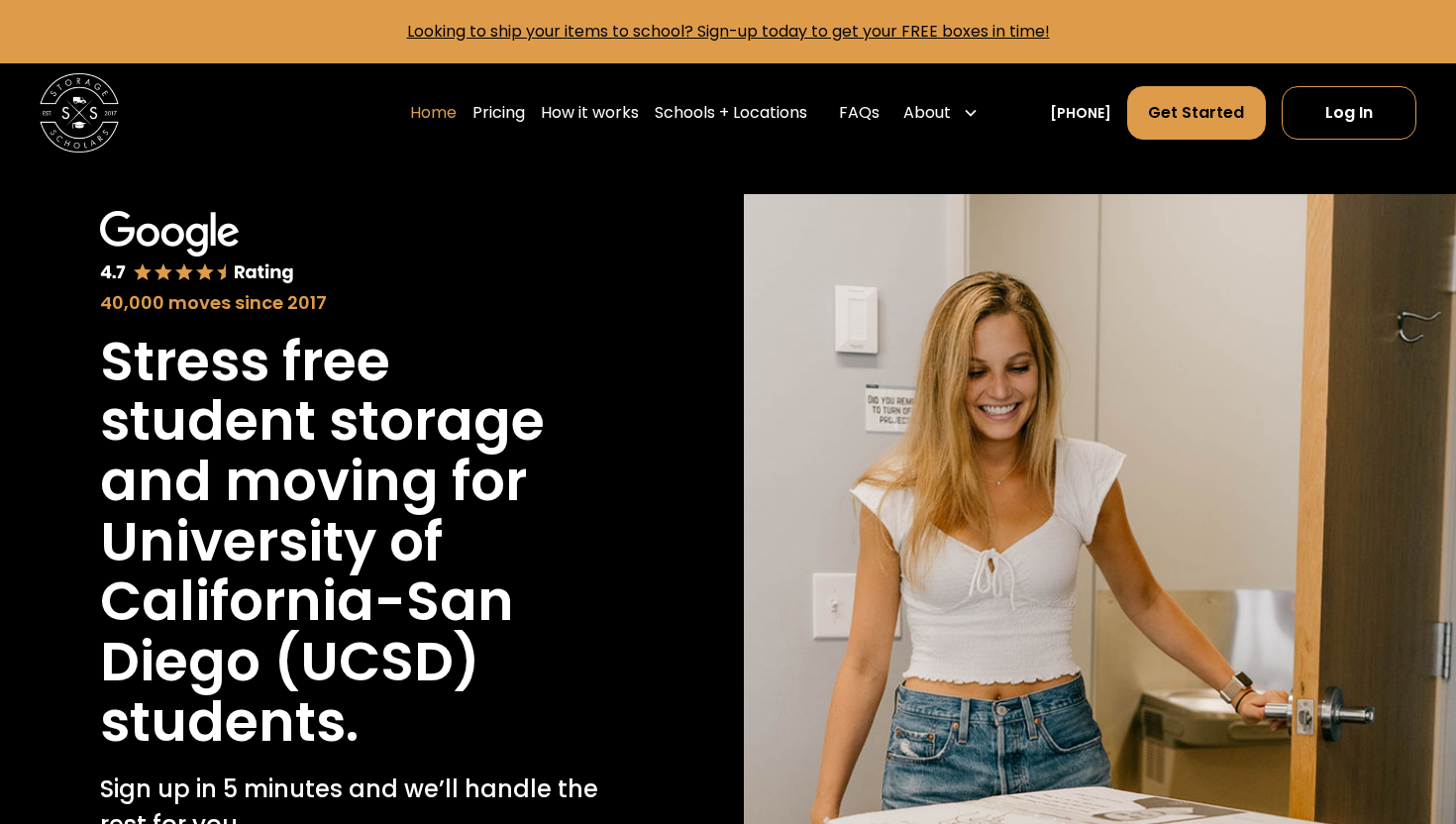 click on "Home" at bounding box center (433, 113) 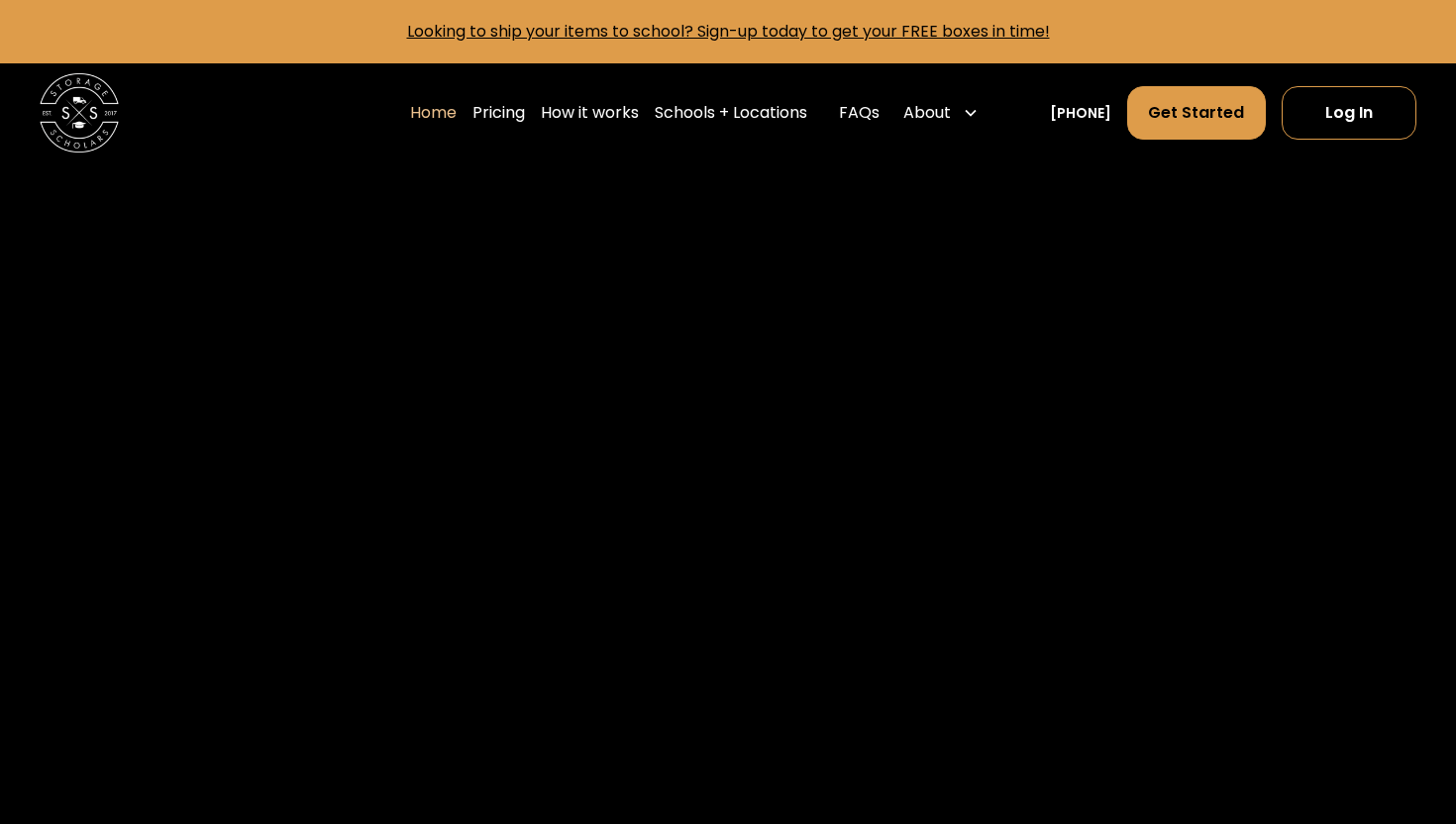 scroll, scrollTop: 0, scrollLeft: 0, axis: both 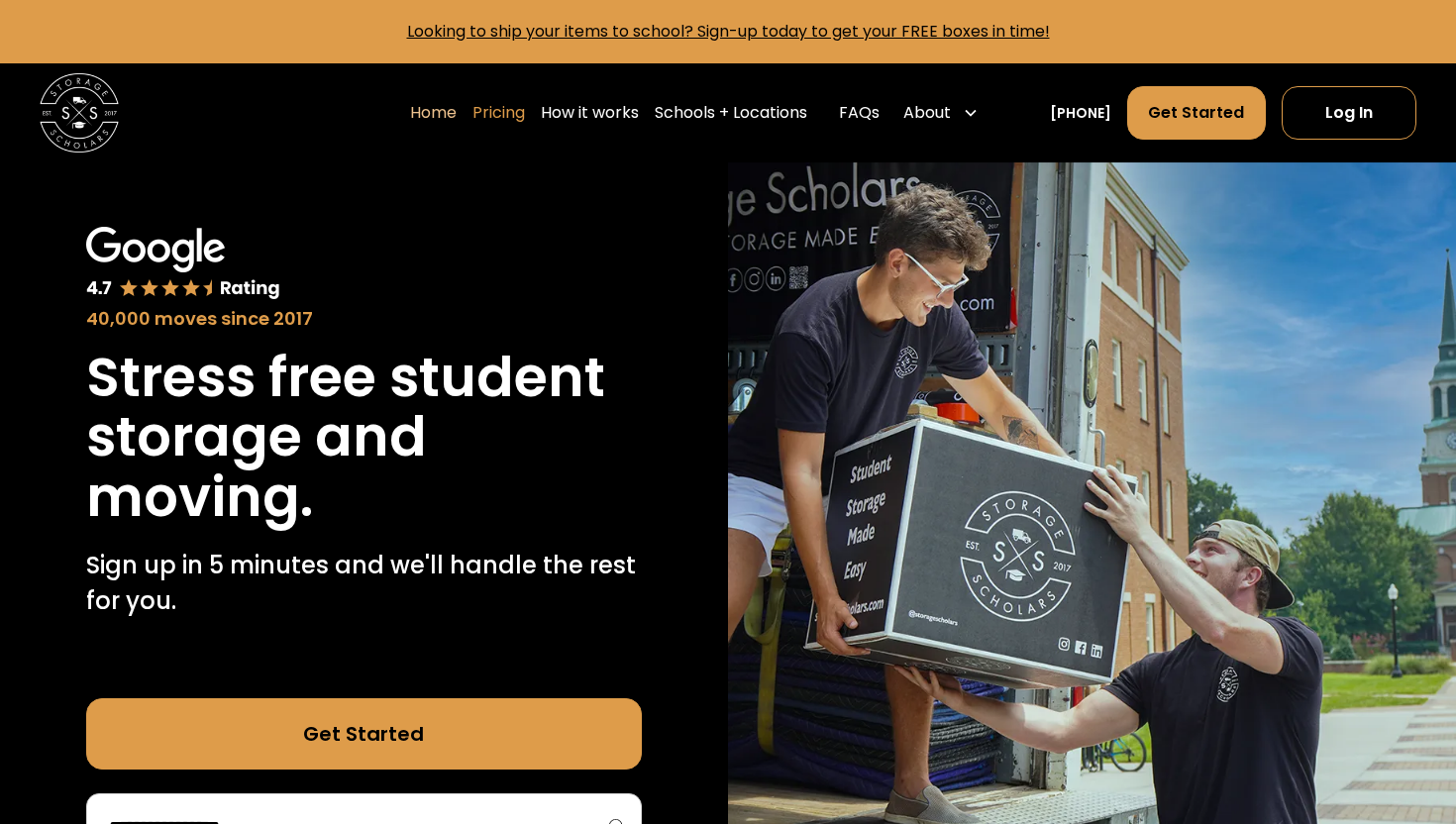 click on "Pricing" at bounding box center (498, 113) 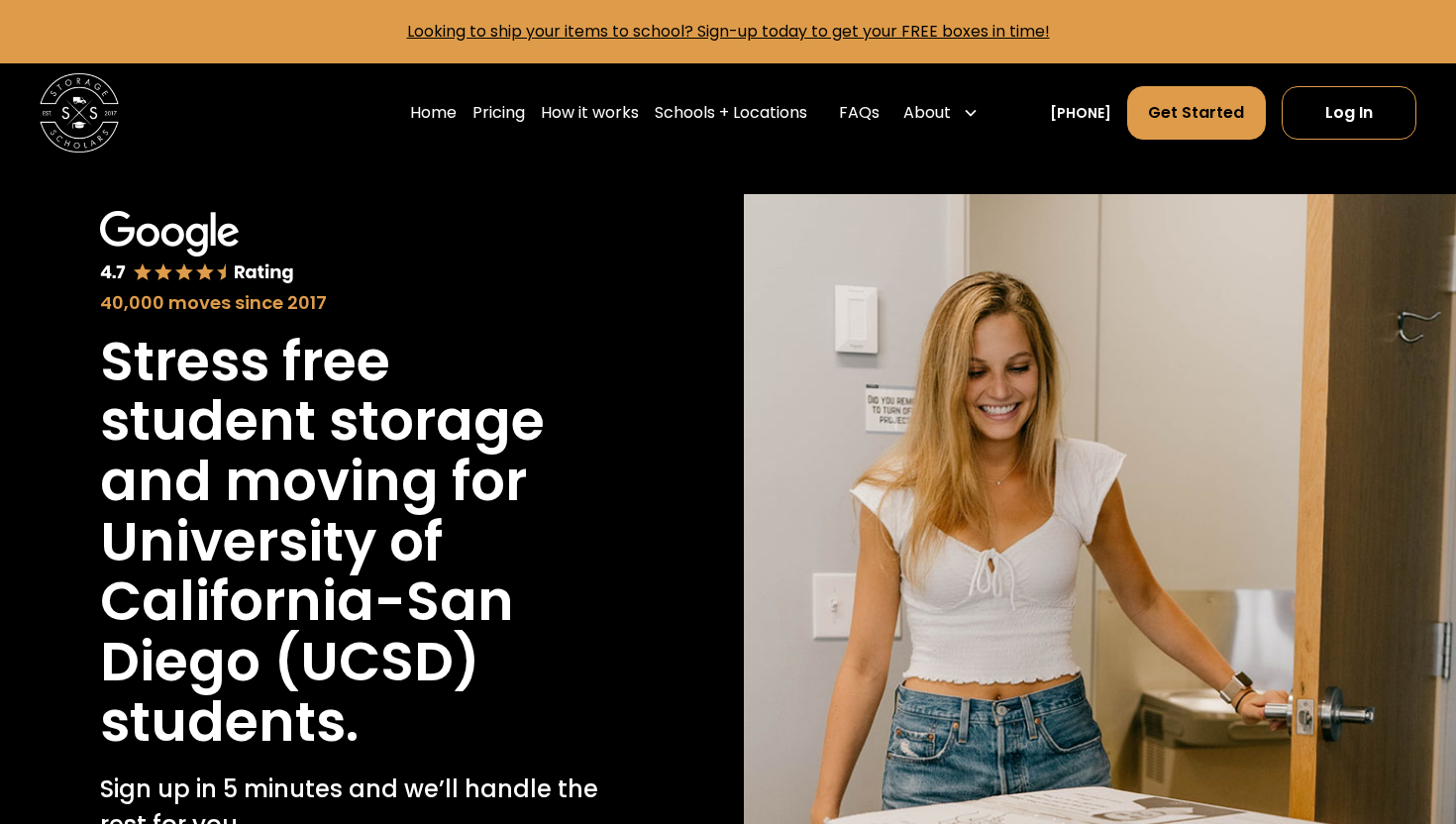 scroll, scrollTop: 0, scrollLeft: 0, axis: both 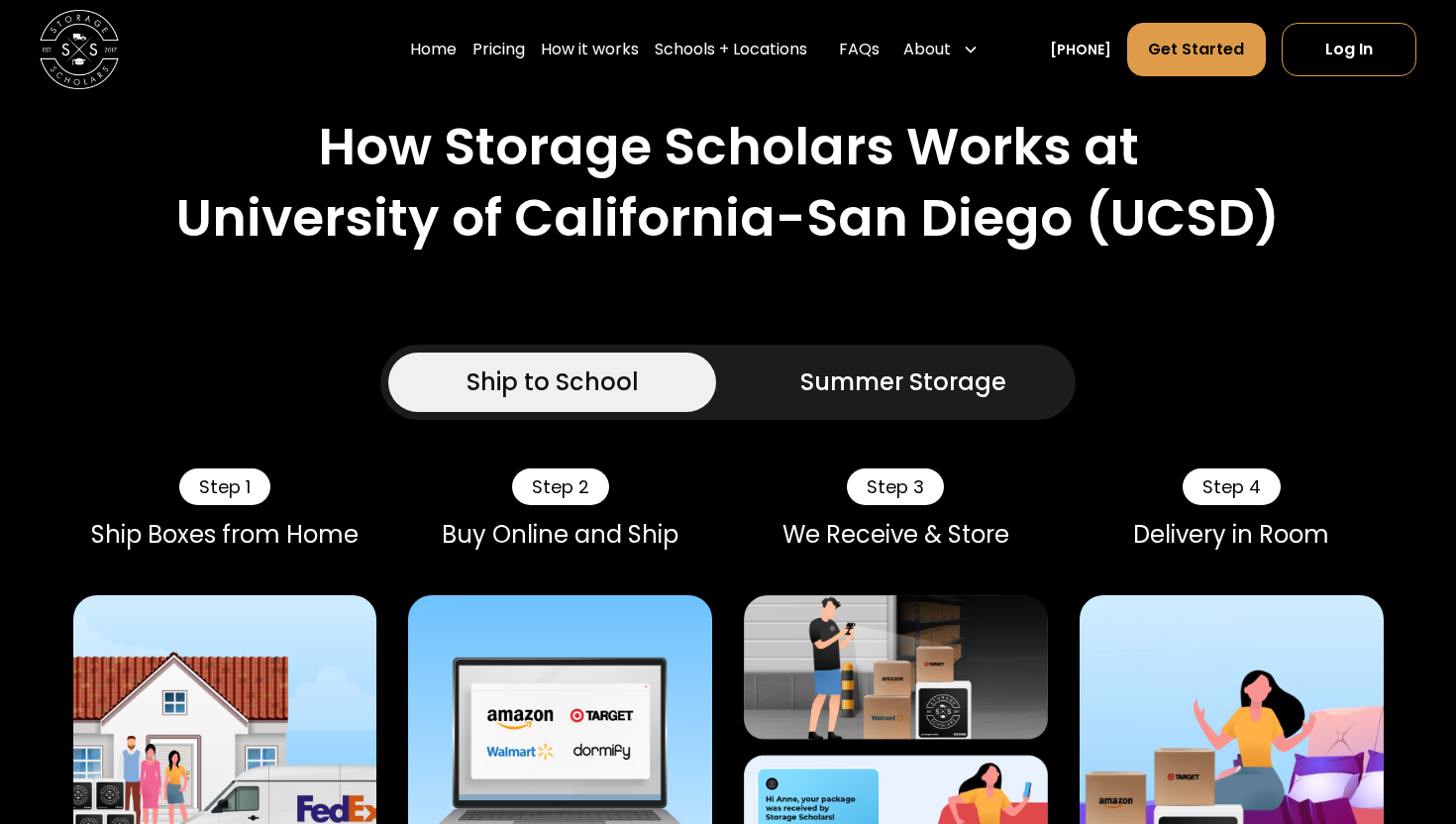 click on "Ship to School" at bounding box center (553, 382) 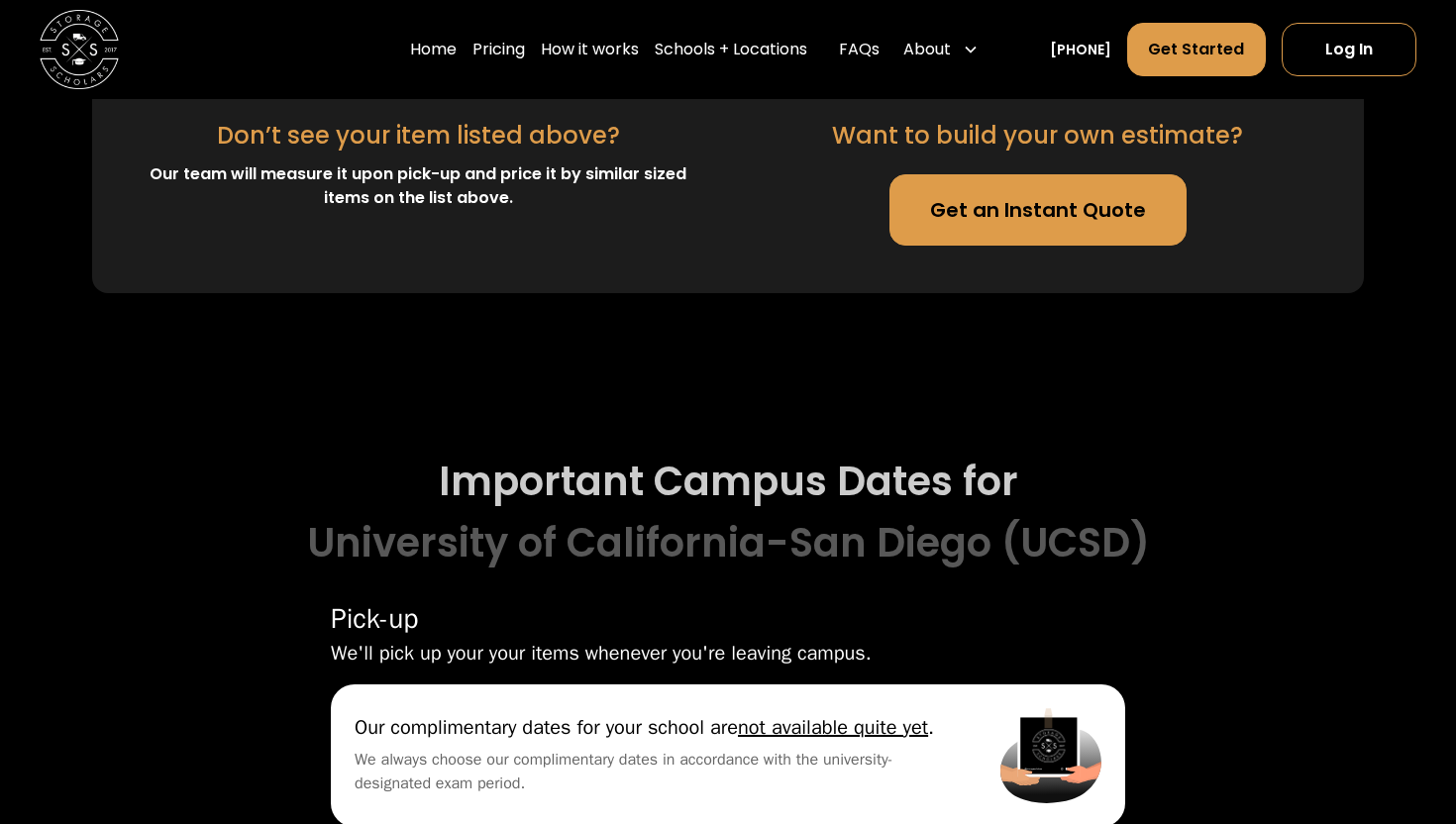 scroll, scrollTop: 4504, scrollLeft: 0, axis: vertical 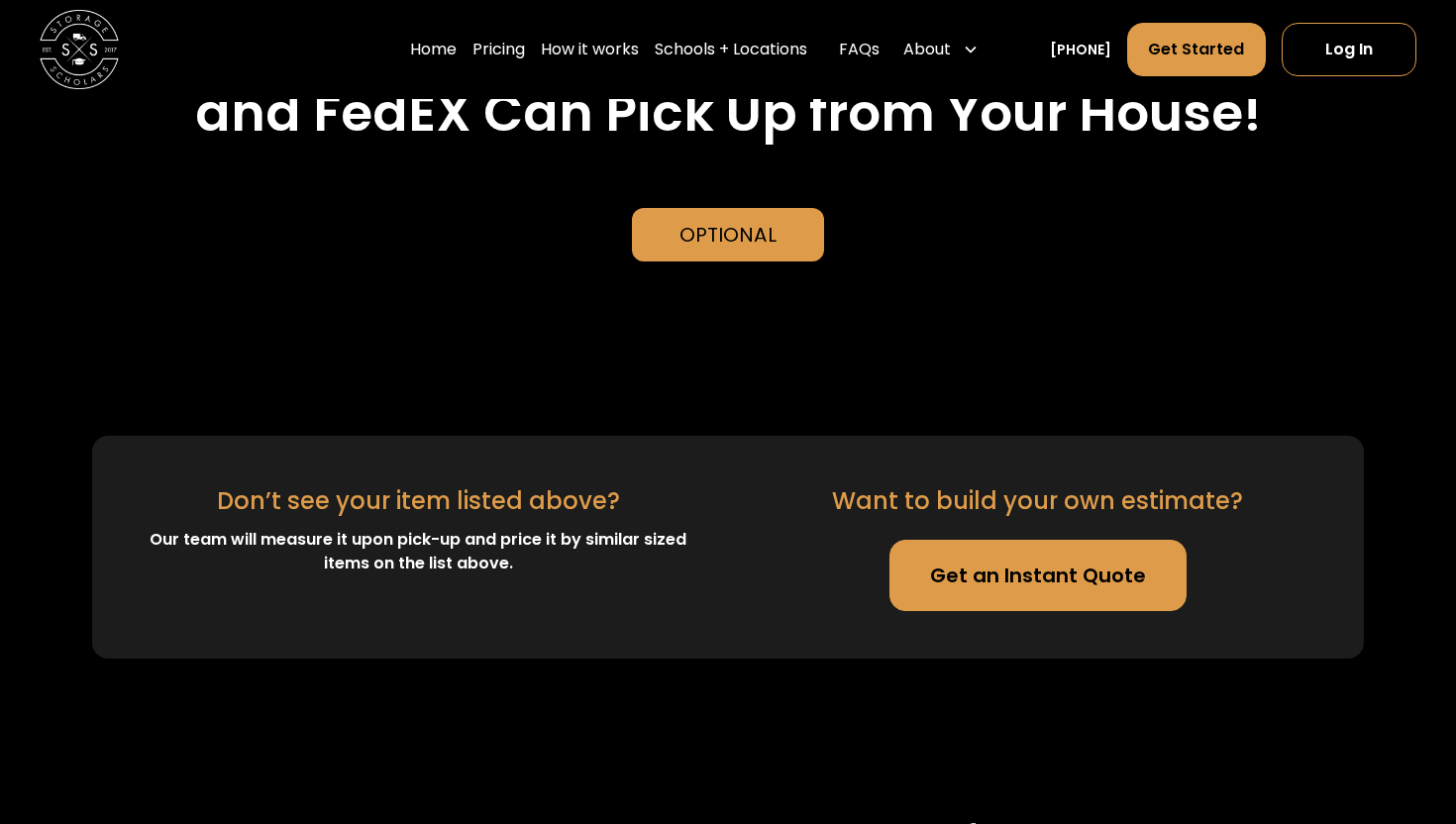 click on "Get an Instant Quote" at bounding box center [1038, 575] 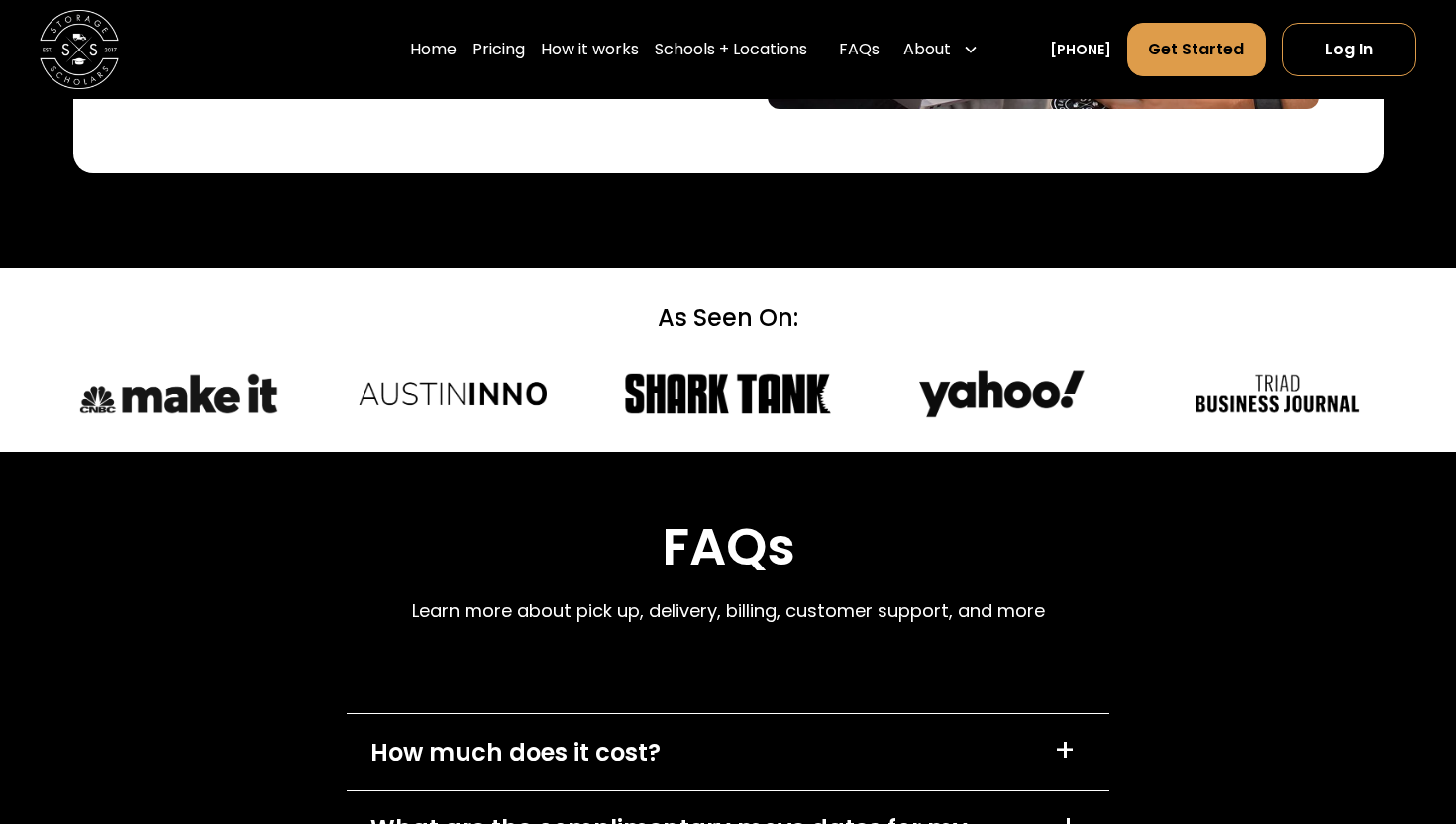 scroll, scrollTop: 6975, scrollLeft: 0, axis: vertical 